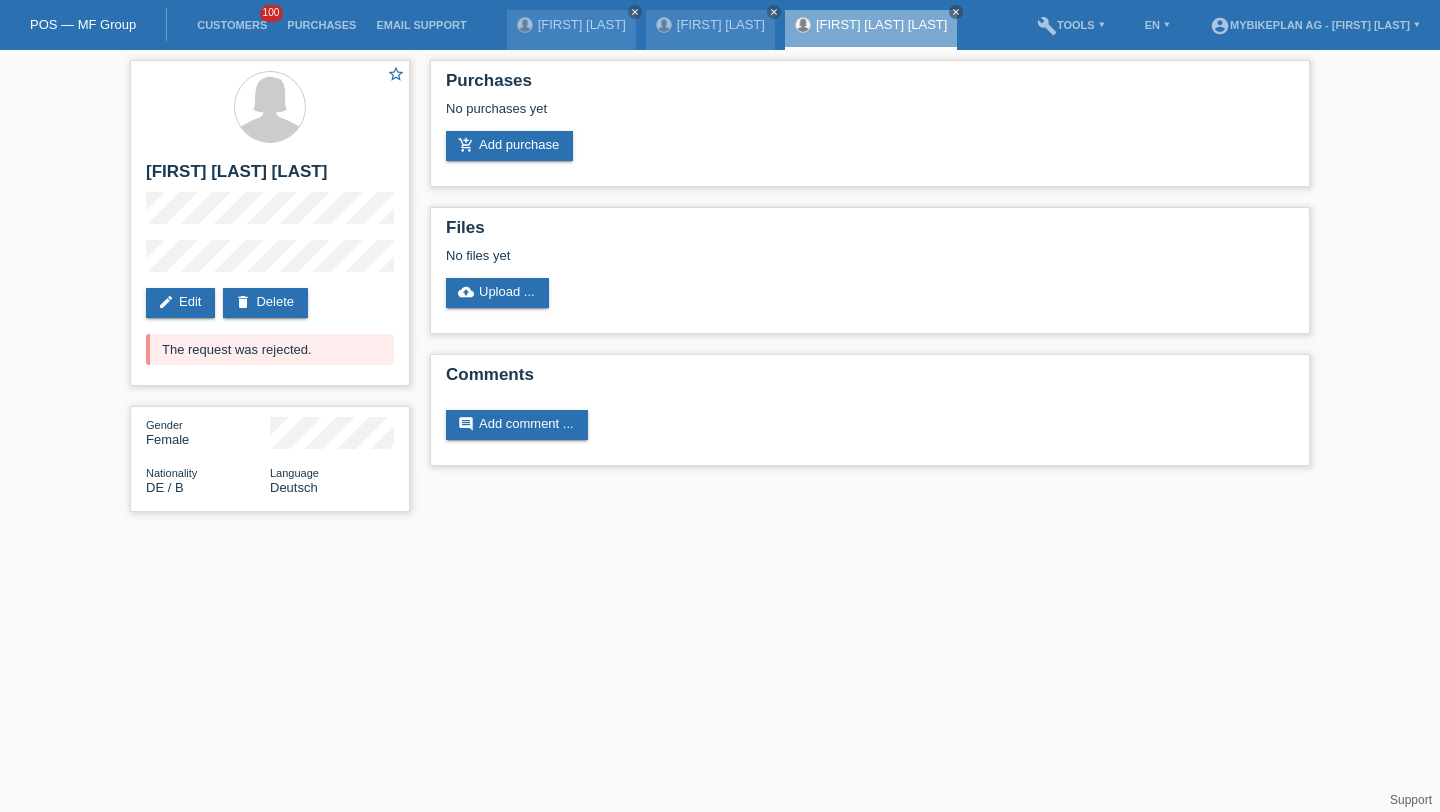 scroll, scrollTop: 0, scrollLeft: 0, axis: both 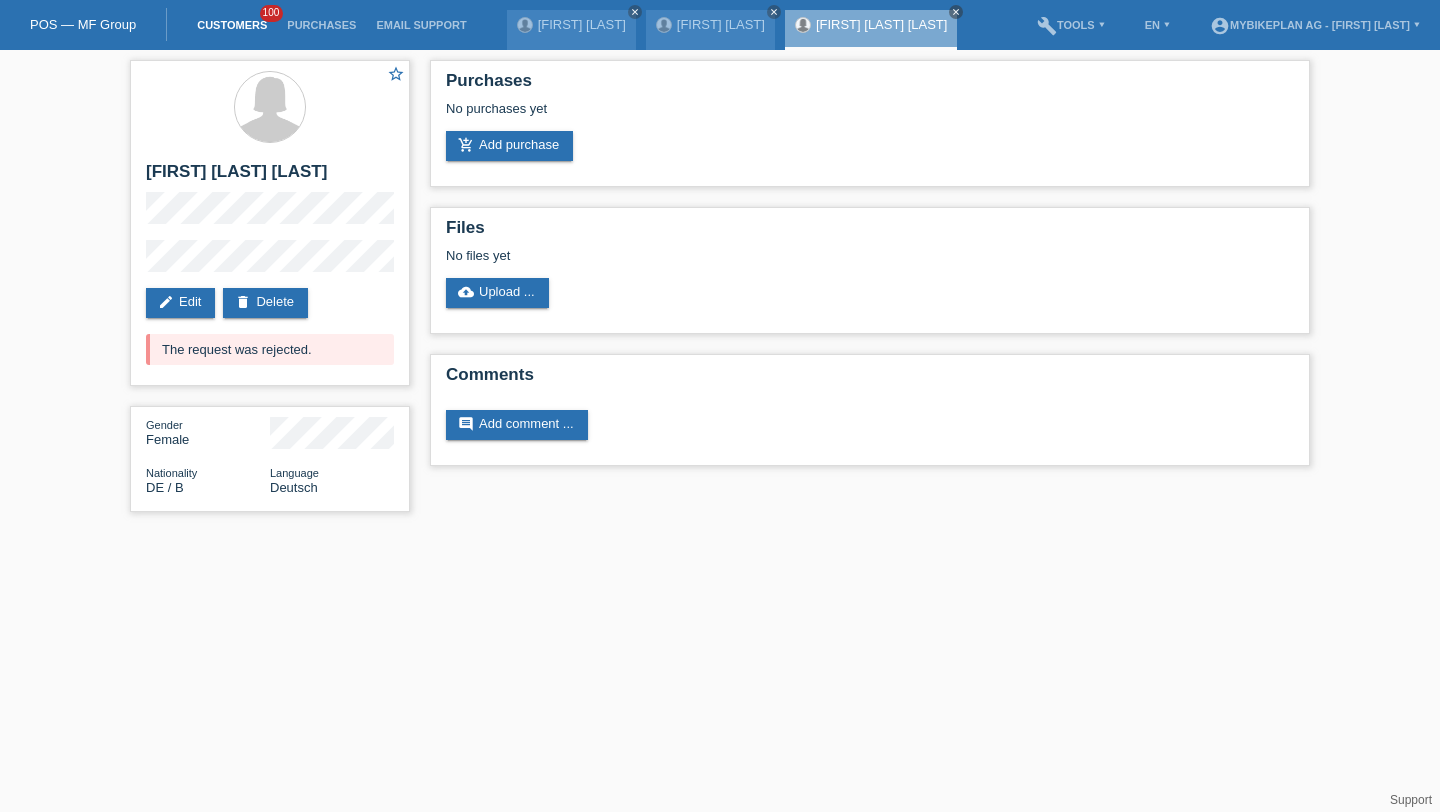 click on "Customers" at bounding box center [232, 25] 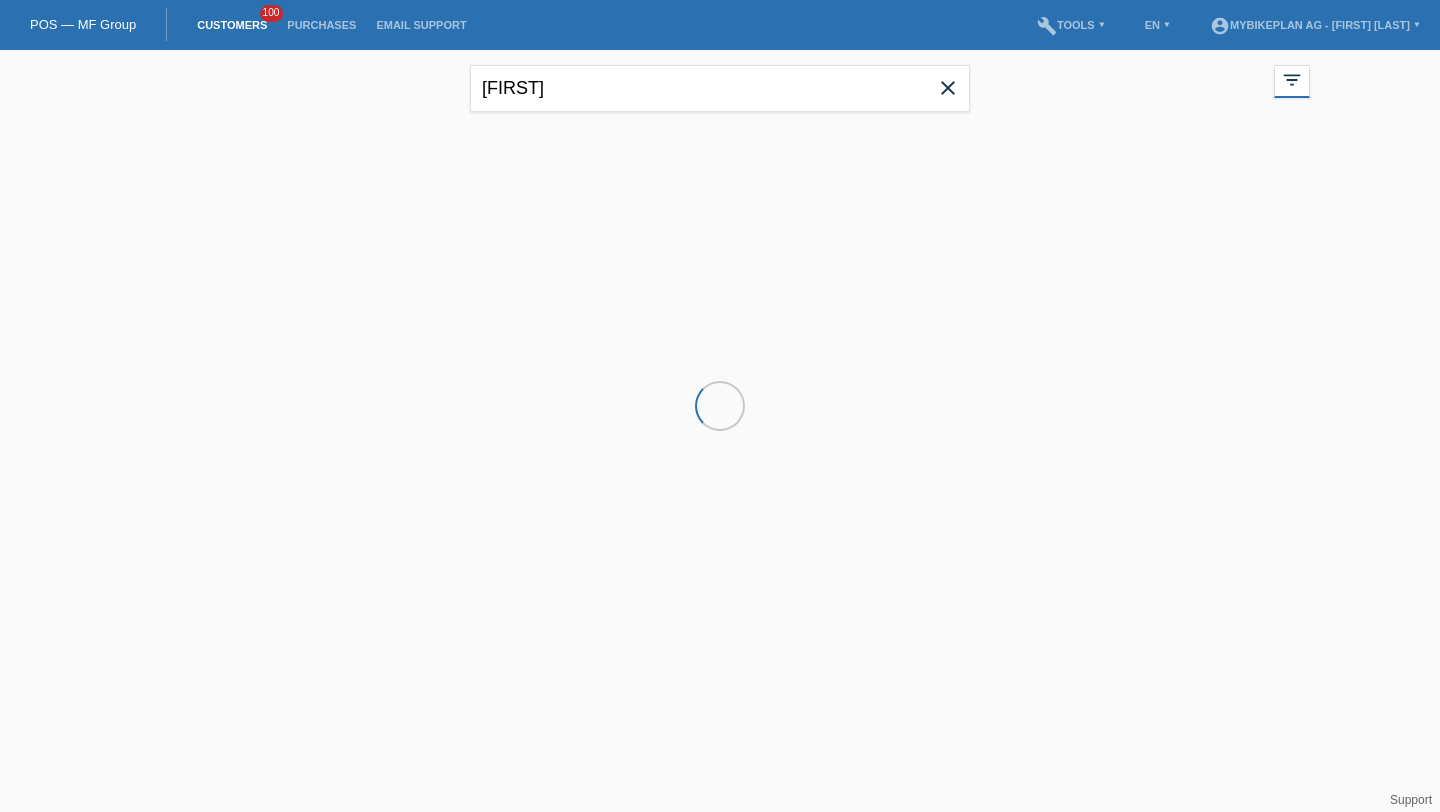 scroll, scrollTop: 0, scrollLeft: 0, axis: both 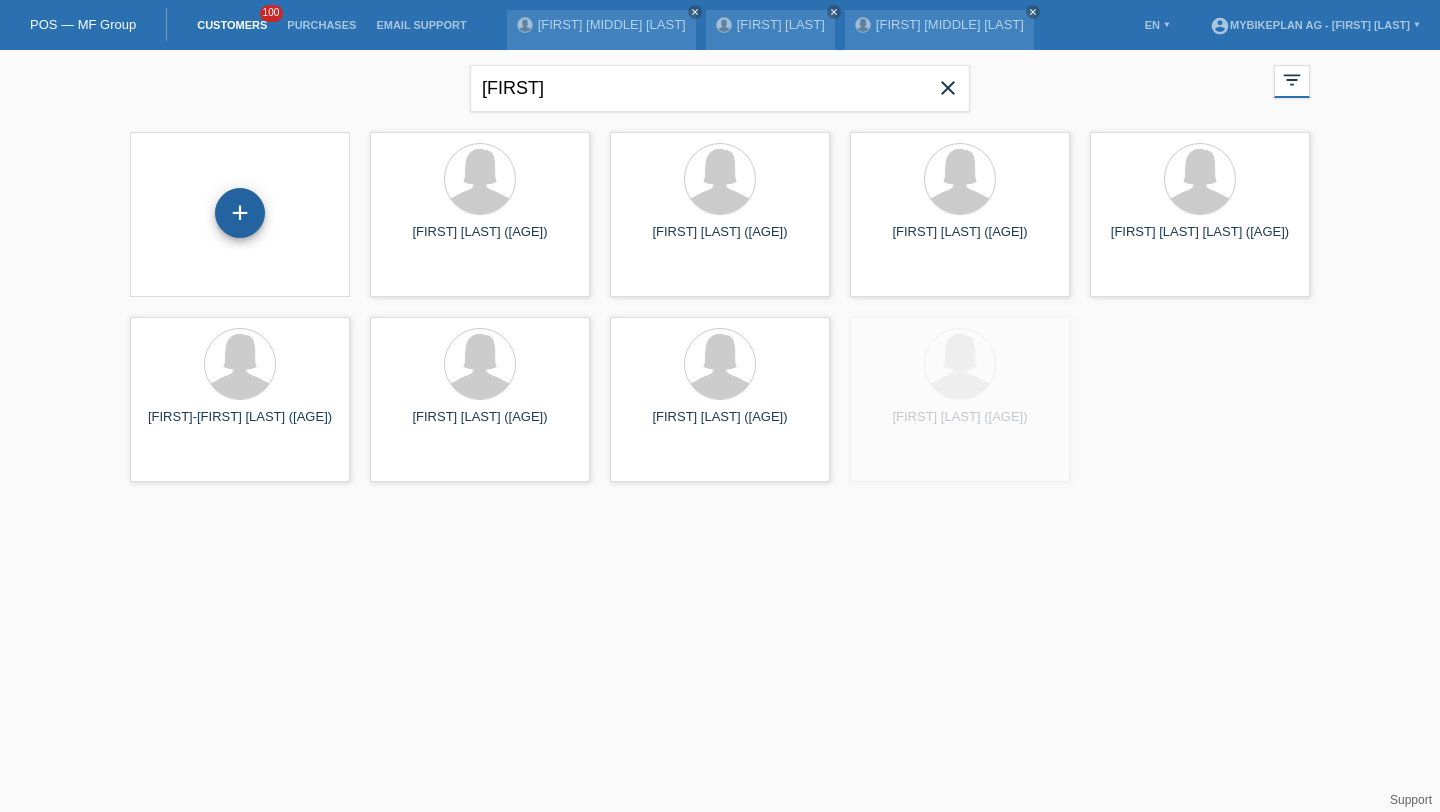 click on "+" at bounding box center (240, 213) 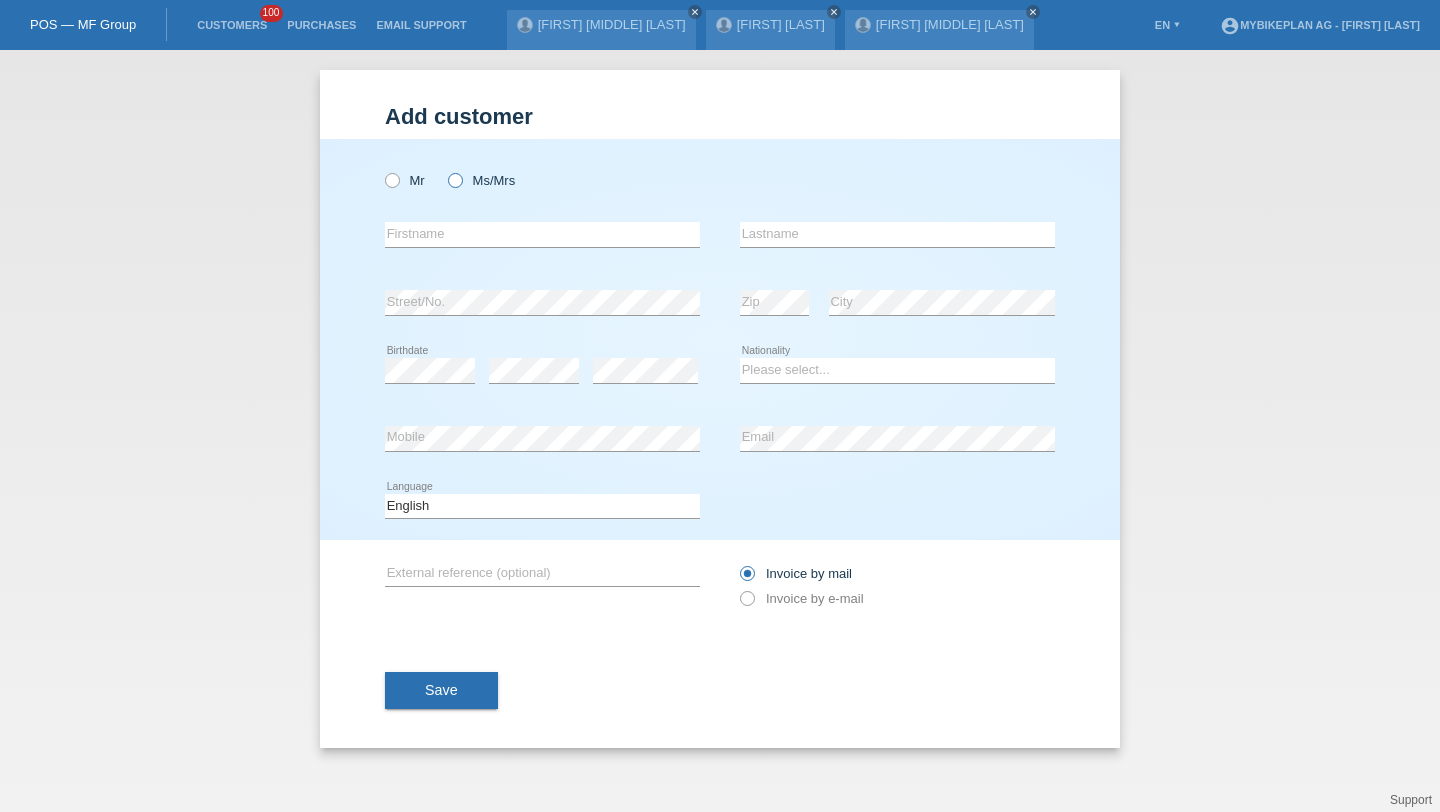 scroll, scrollTop: 0, scrollLeft: 0, axis: both 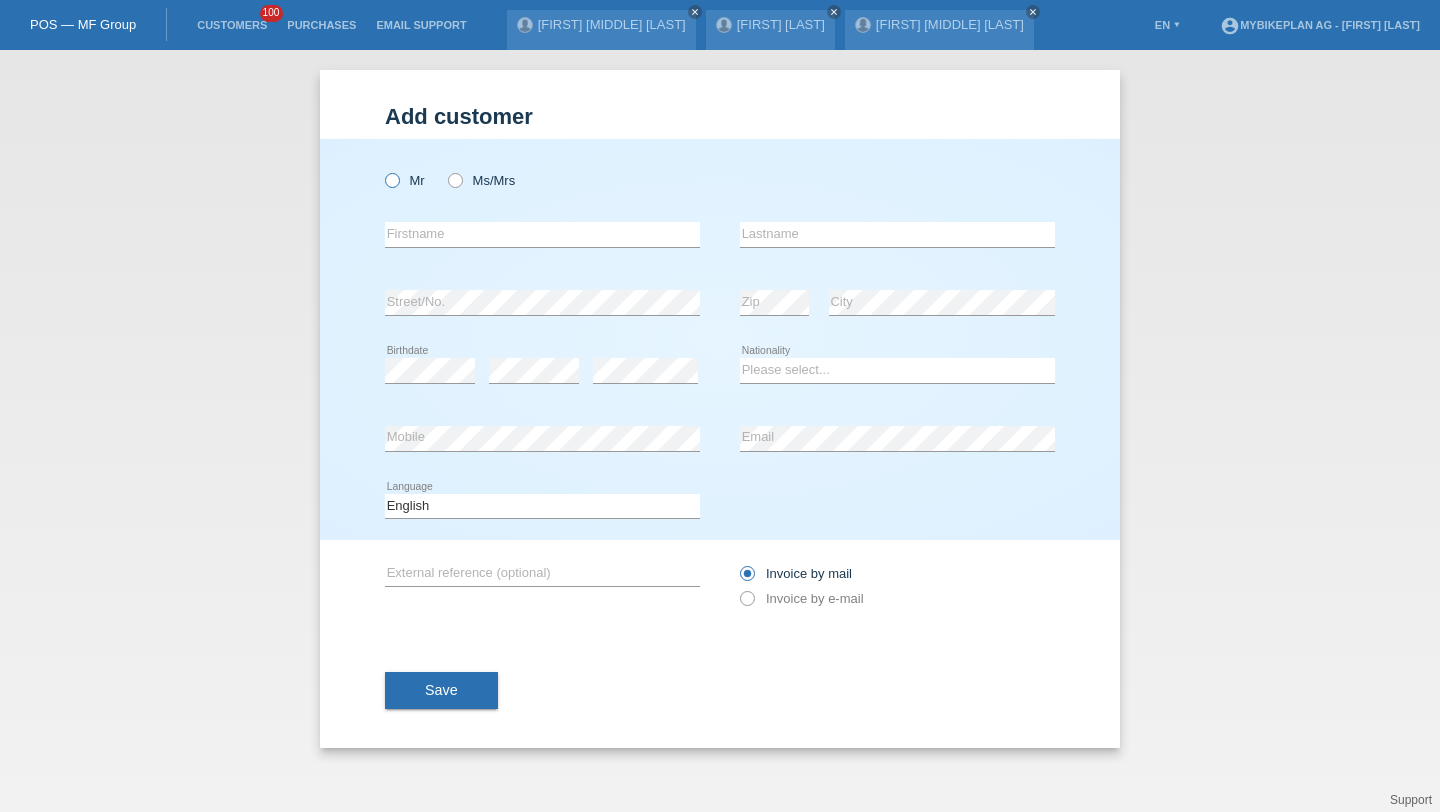 click on "Mr" at bounding box center (405, 180) 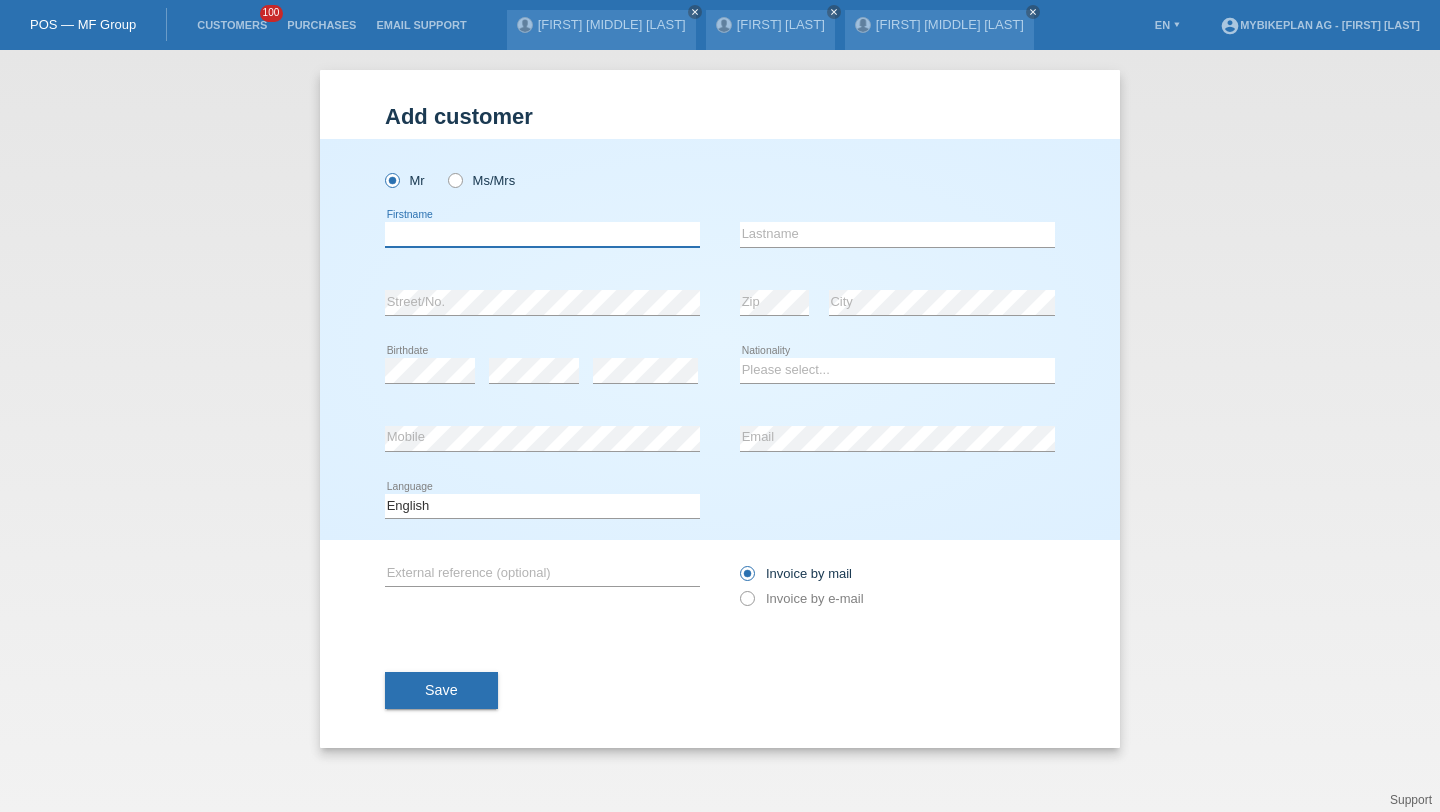 click at bounding box center (542, 234) 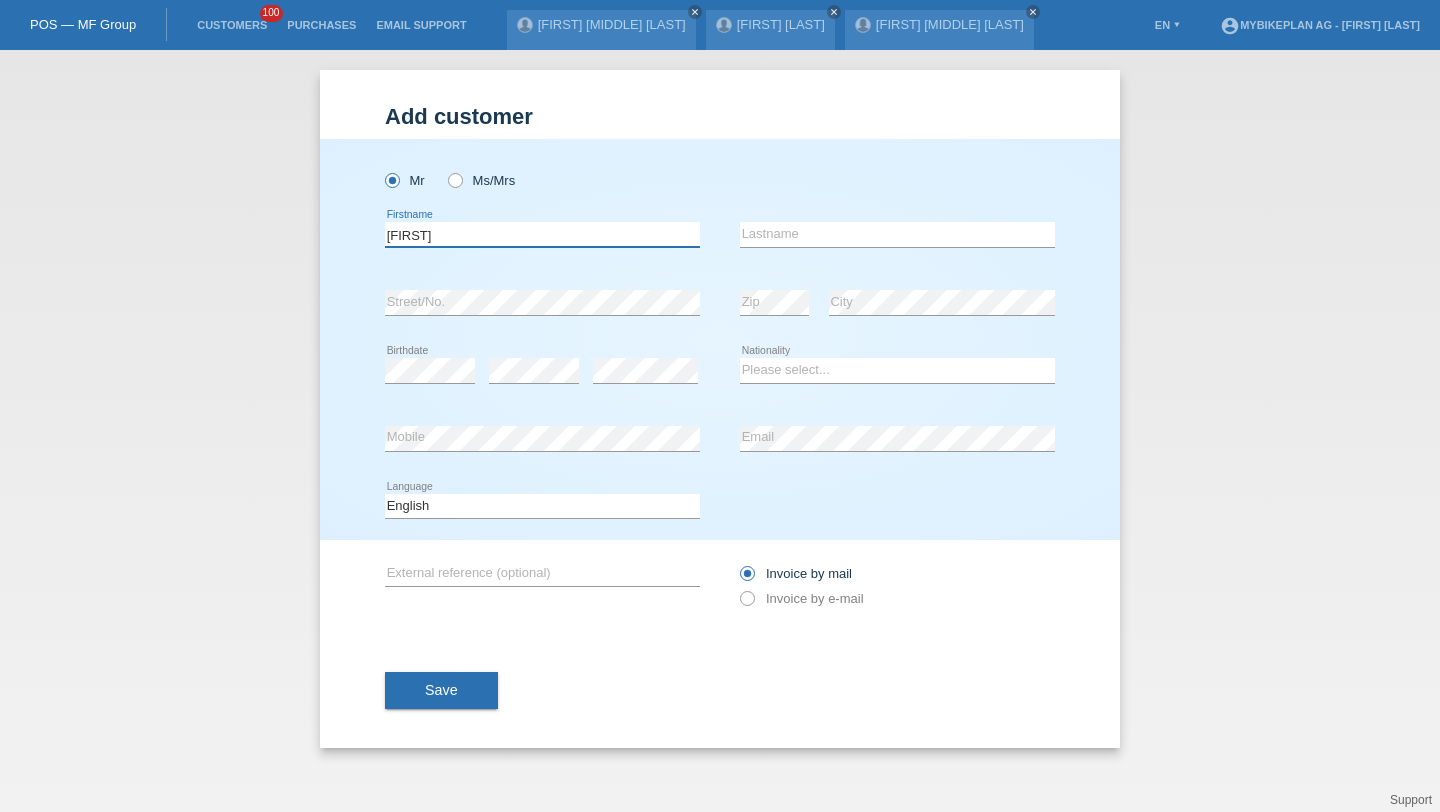 type on "Sven" 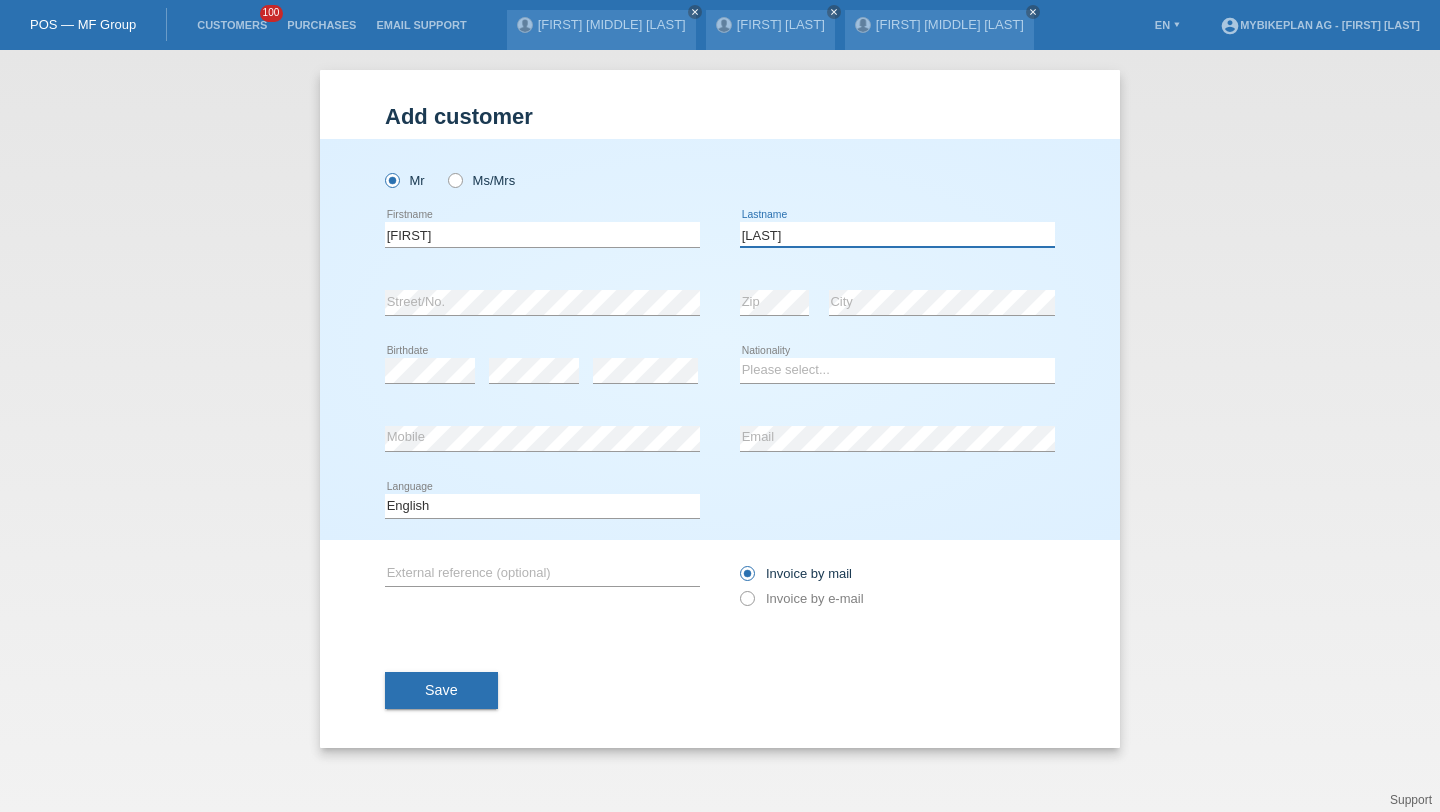 type on "Knecht" 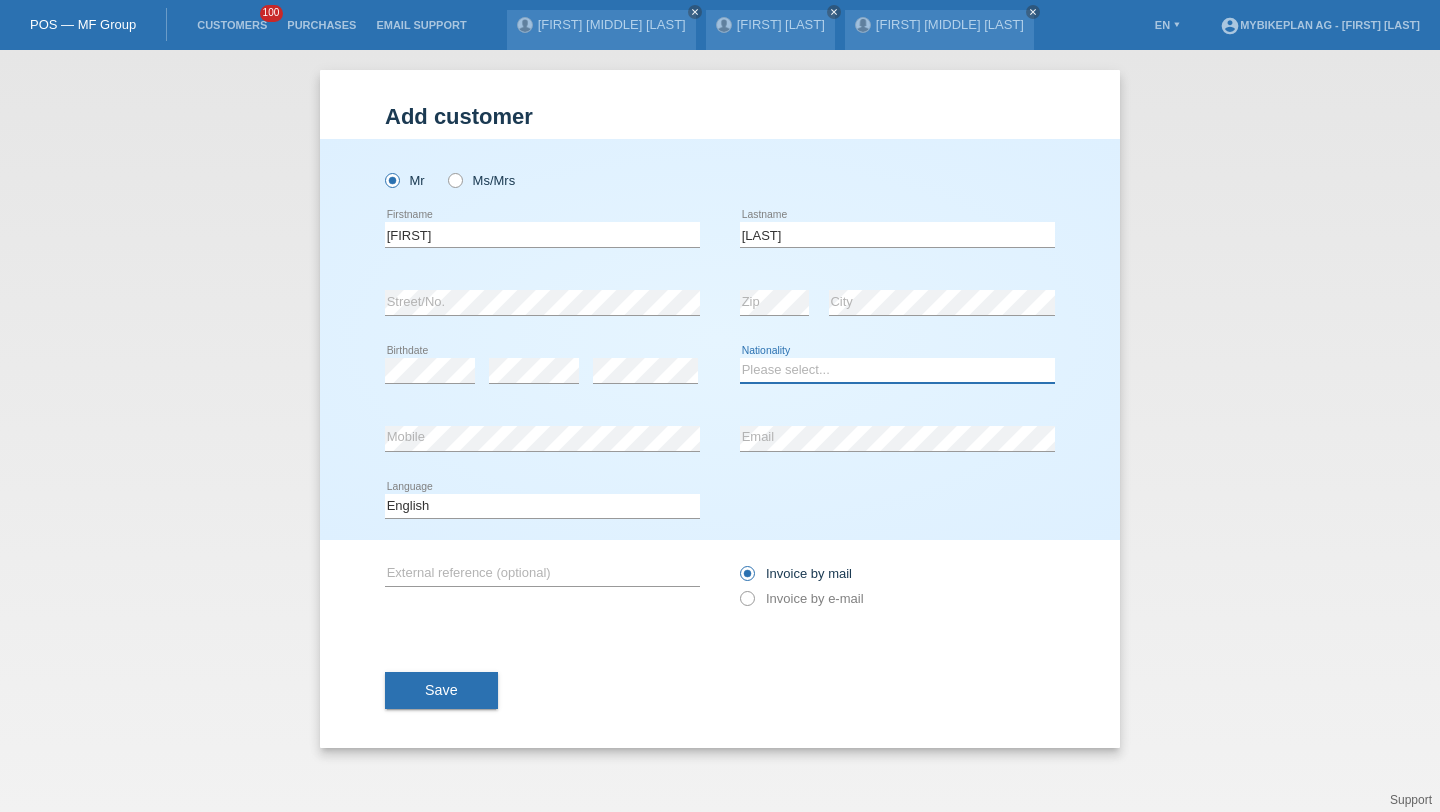 click on "Please select...
Switzerland
Austria
Germany
Liechtenstein
------------
Afghanistan
Åland Islands
Albania
Algeria
American Samoa Andorra Angola Anguilla Antarctica Antigua and Barbuda Argentina Armenia" at bounding box center [897, 370] 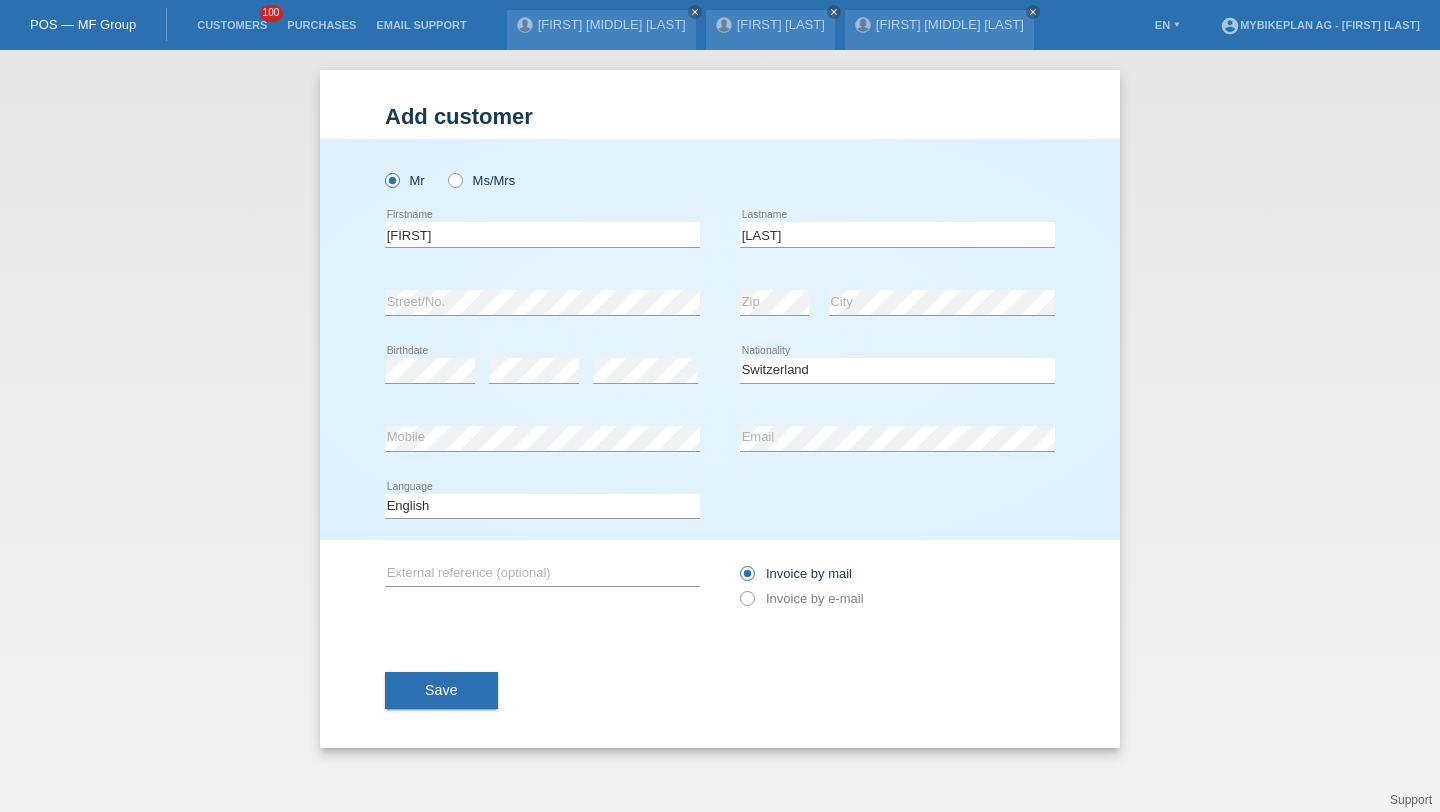 click on "error
Mobile" at bounding box center (542, 170) 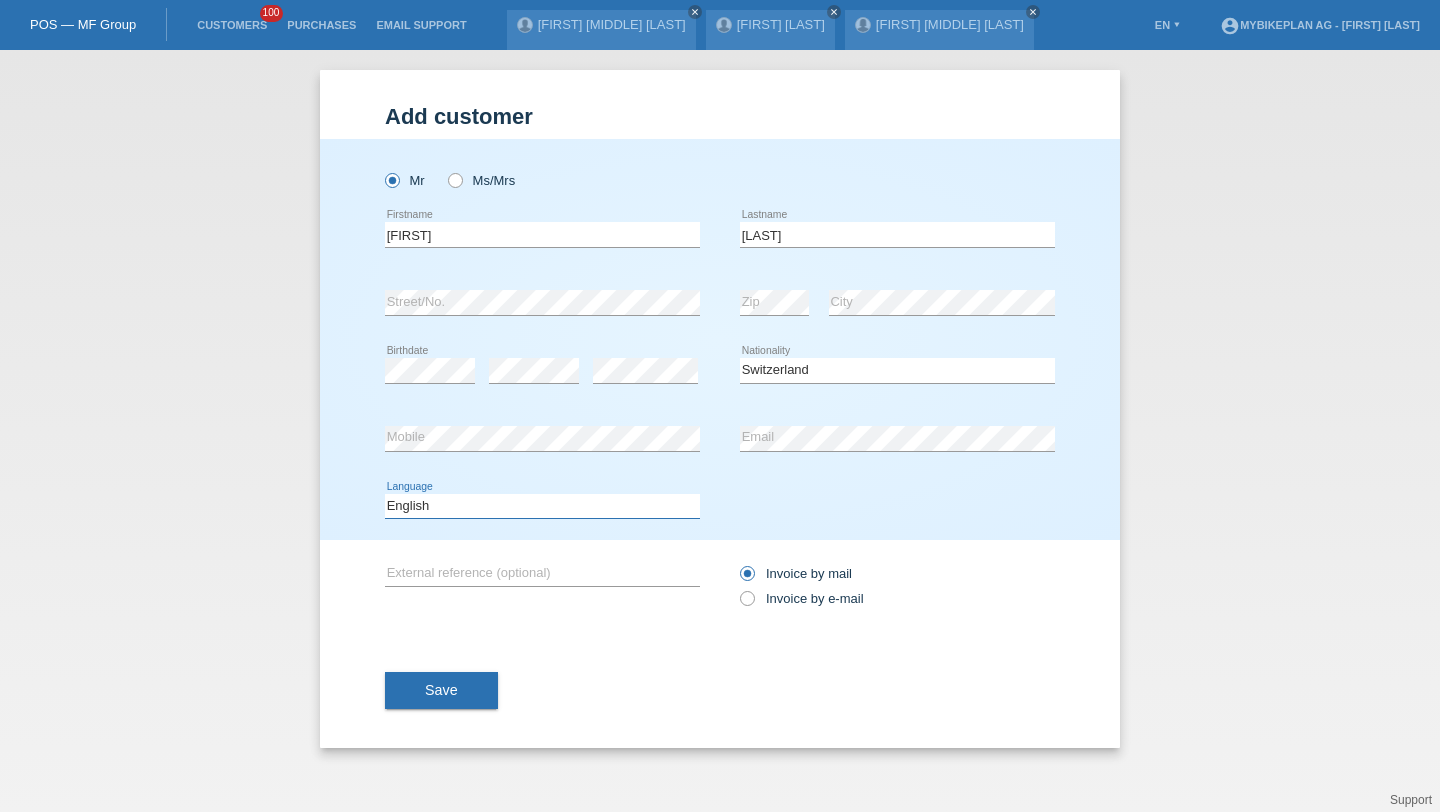 click on "Deutsch
Français
Italiano
English" at bounding box center [542, 506] 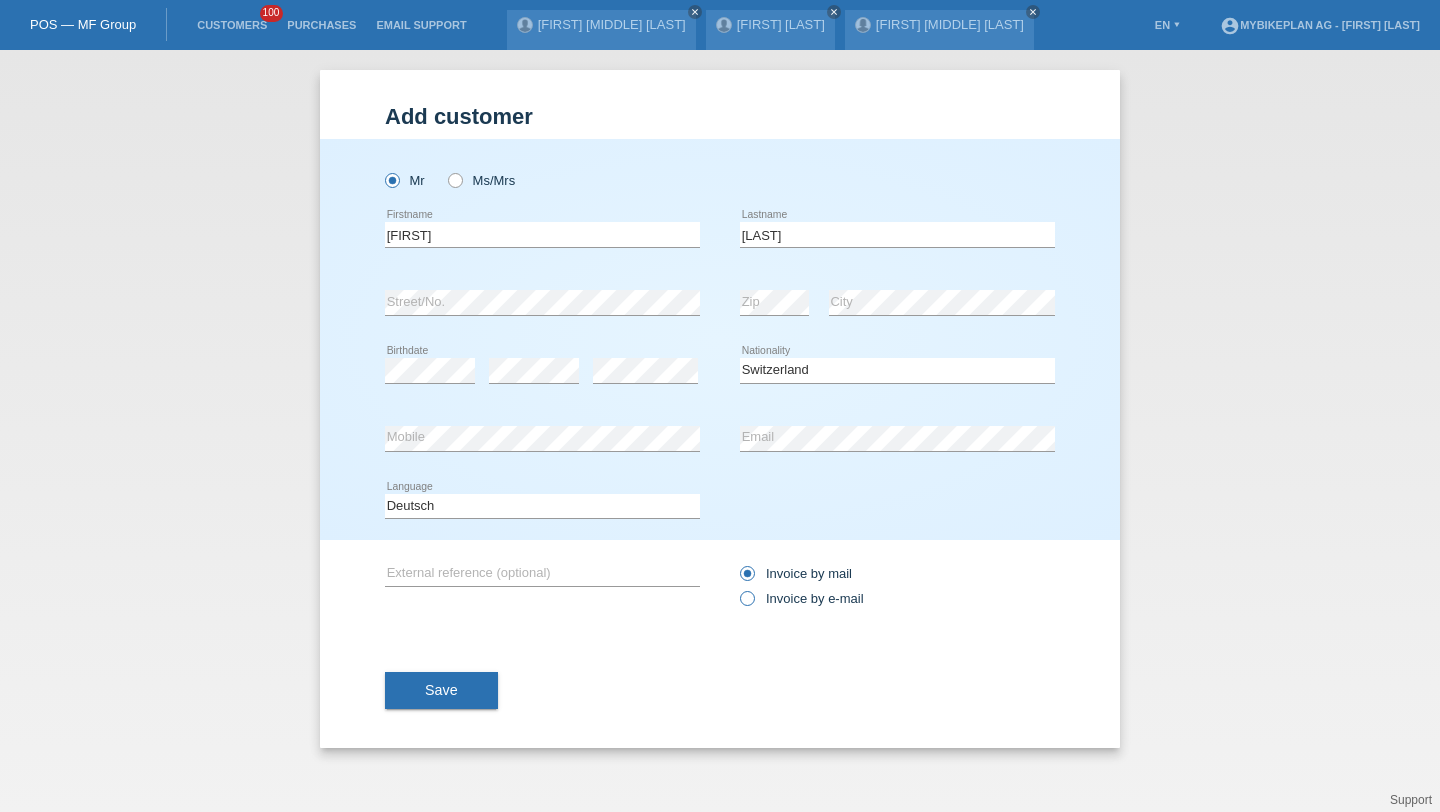 click on "Invoice by e-mail" at bounding box center (796, 573) 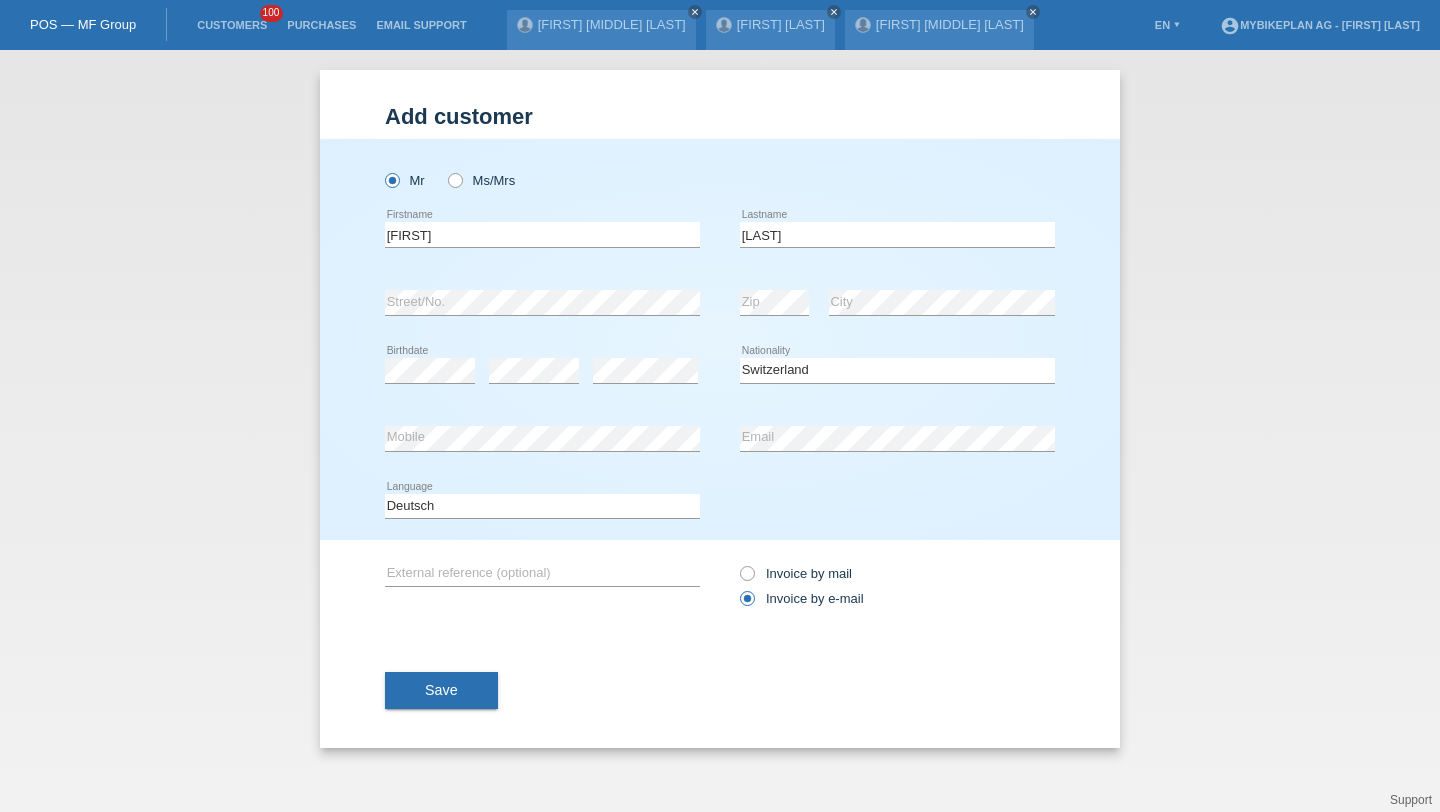 click on "Save" at bounding box center [441, 691] 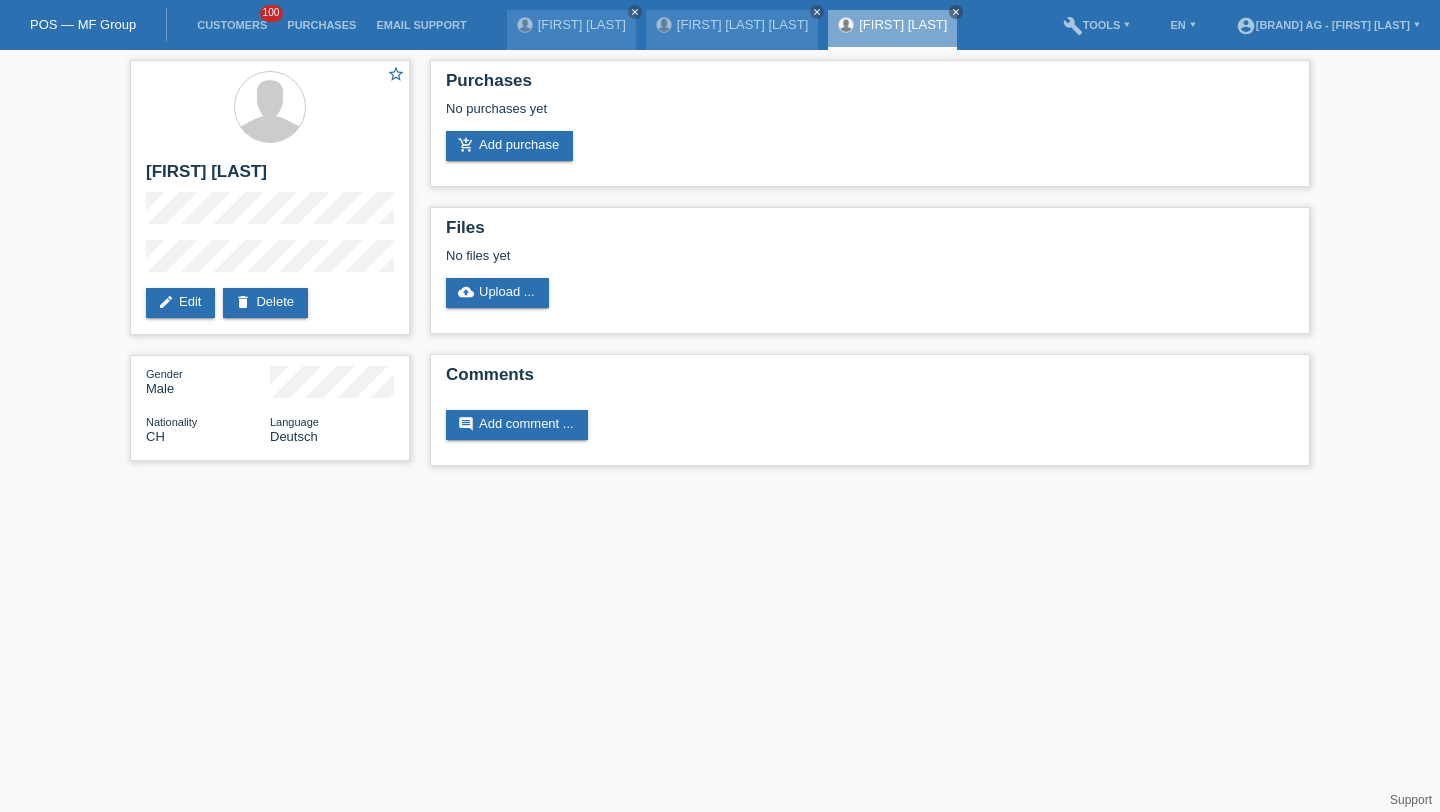scroll, scrollTop: 0, scrollLeft: 0, axis: both 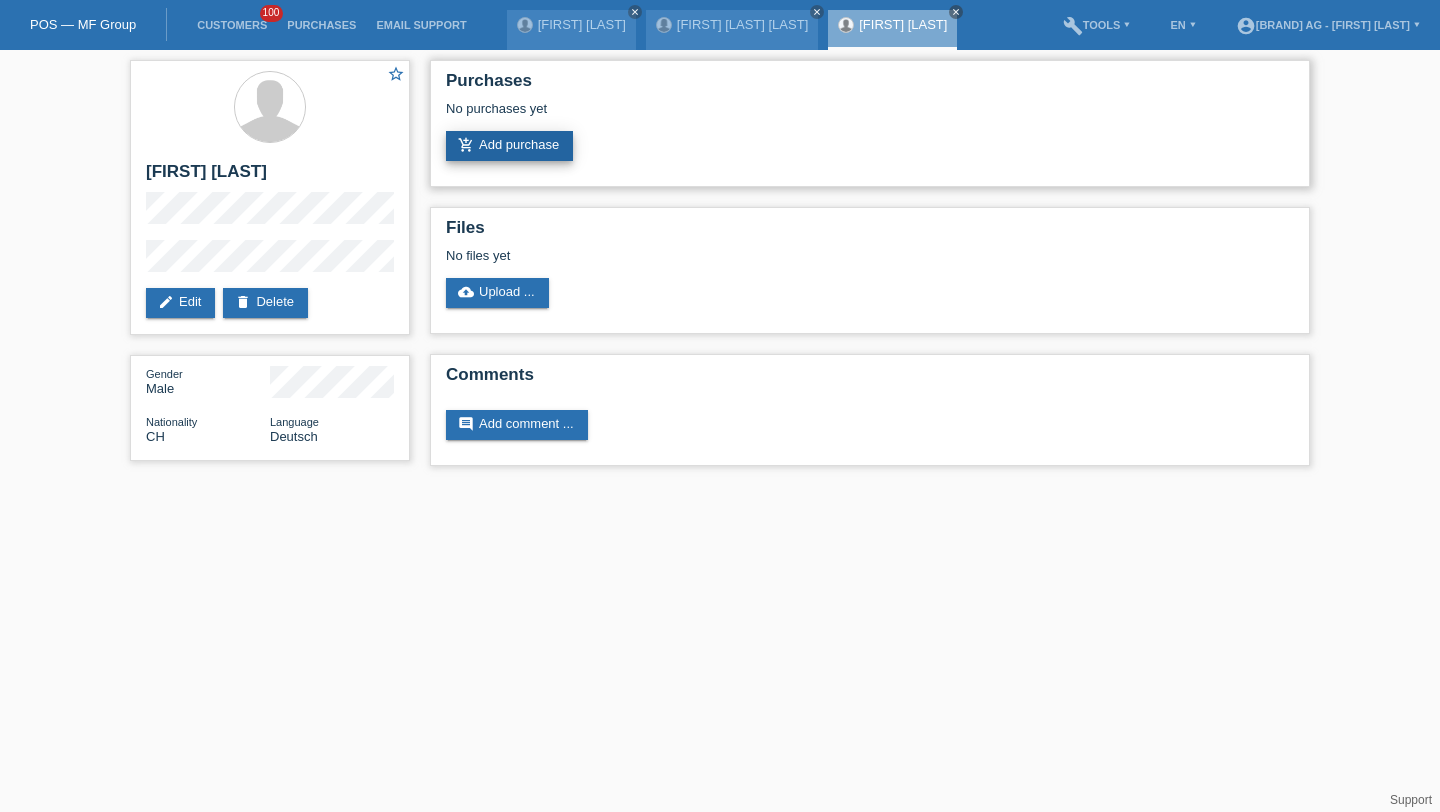 click on "add_shopping_cart  Add purchase" at bounding box center [509, 146] 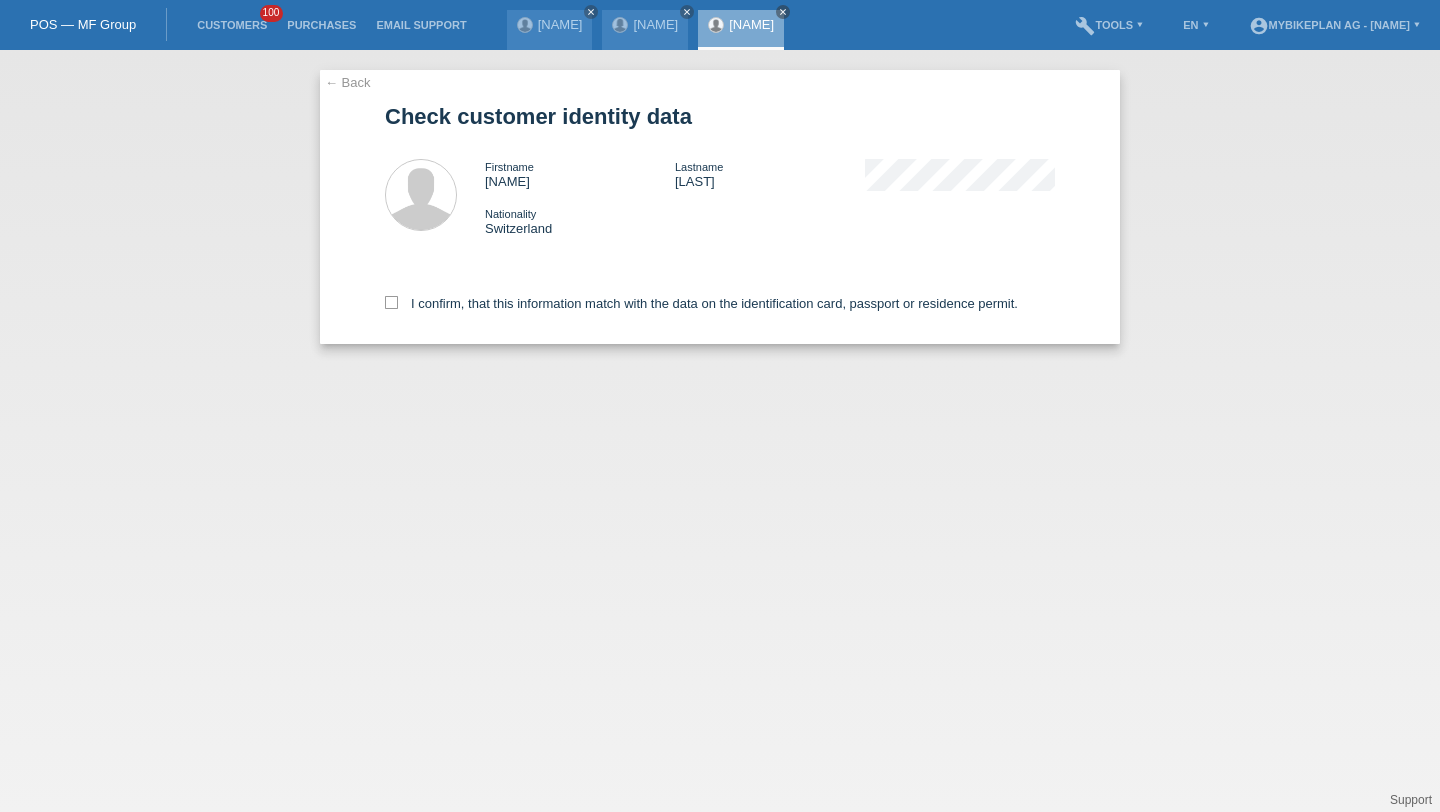 scroll, scrollTop: 0, scrollLeft: 0, axis: both 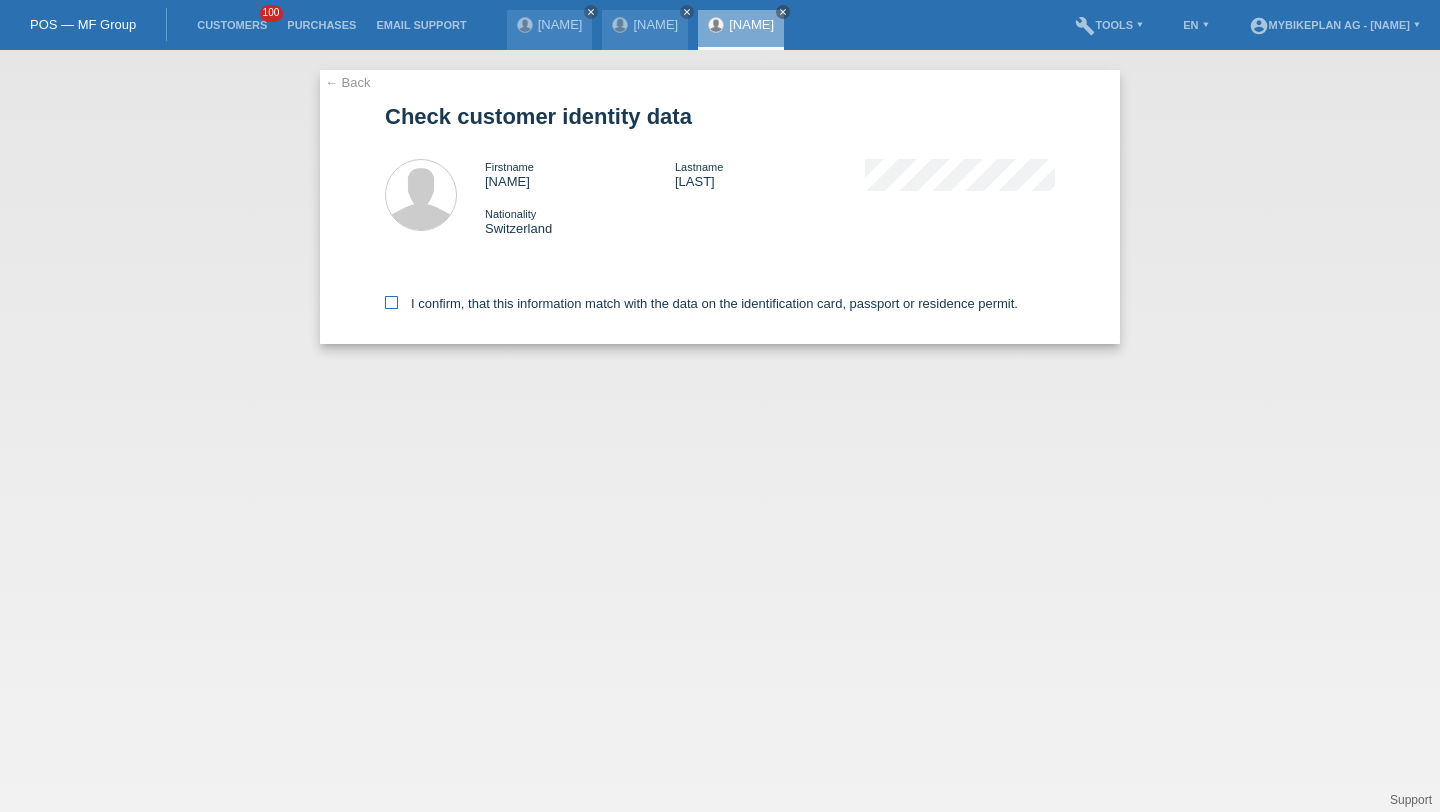 click on "I confirm, that this information match with the data on the identification card, passport or residence permit." at bounding box center (701, 303) 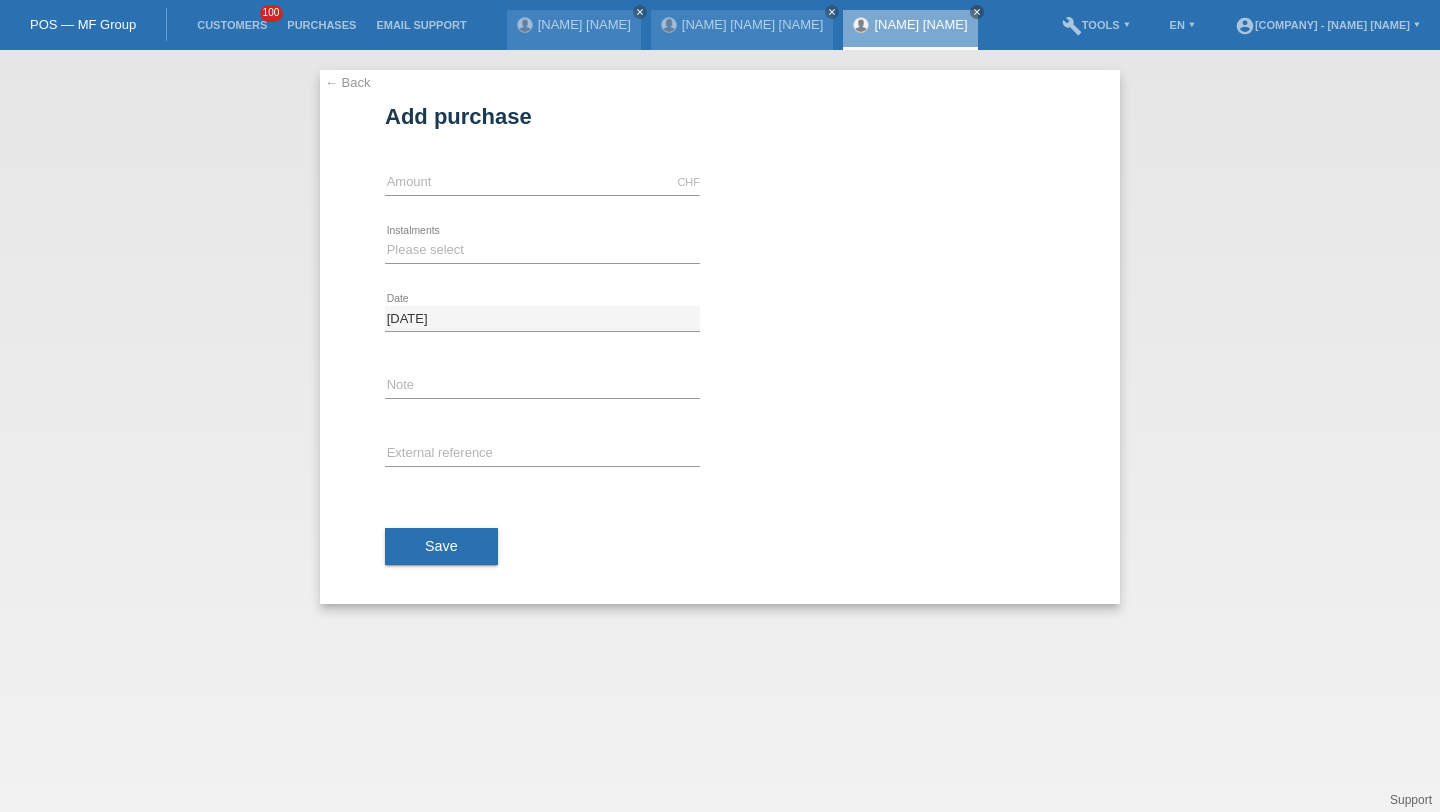 scroll, scrollTop: 0, scrollLeft: 0, axis: both 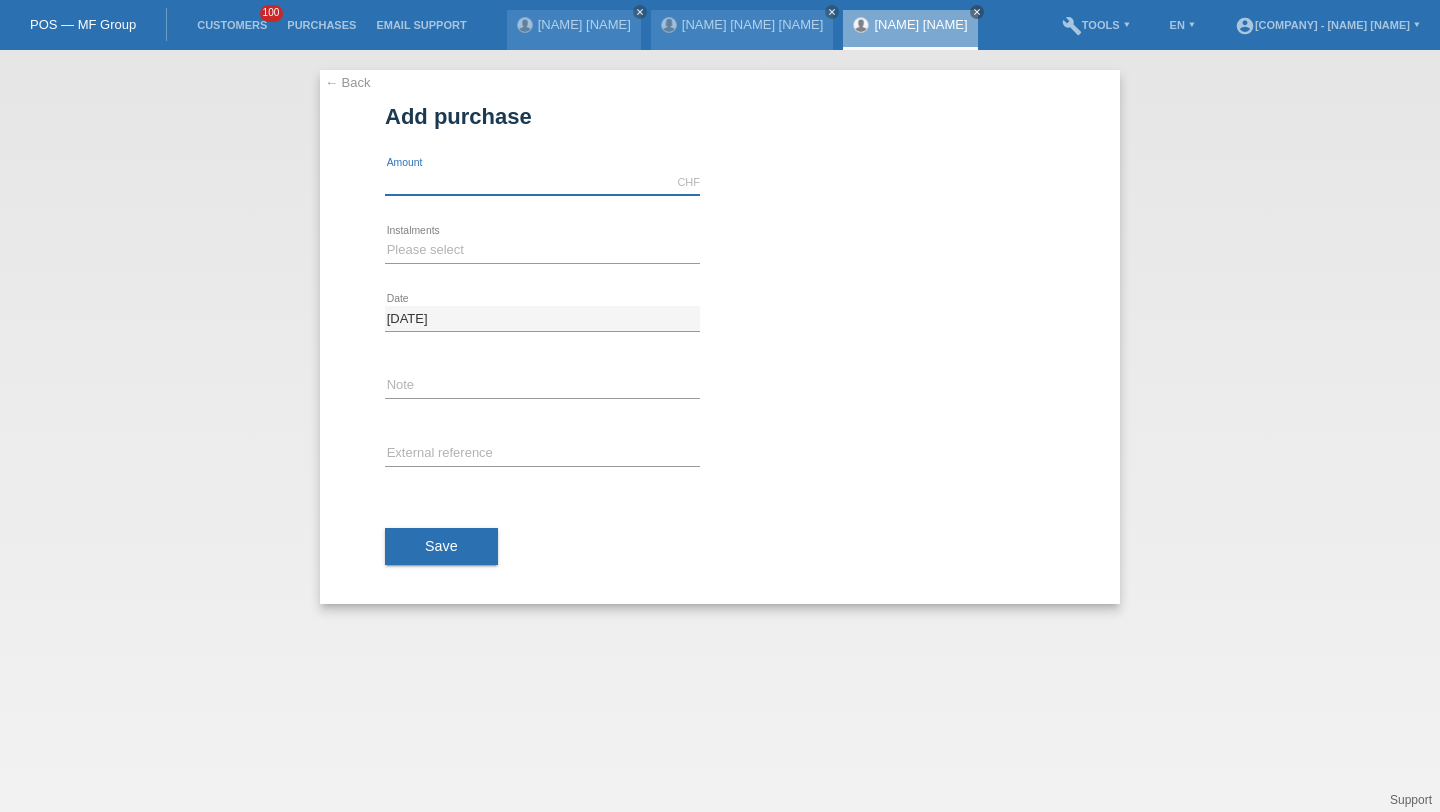 click at bounding box center (542, 182) 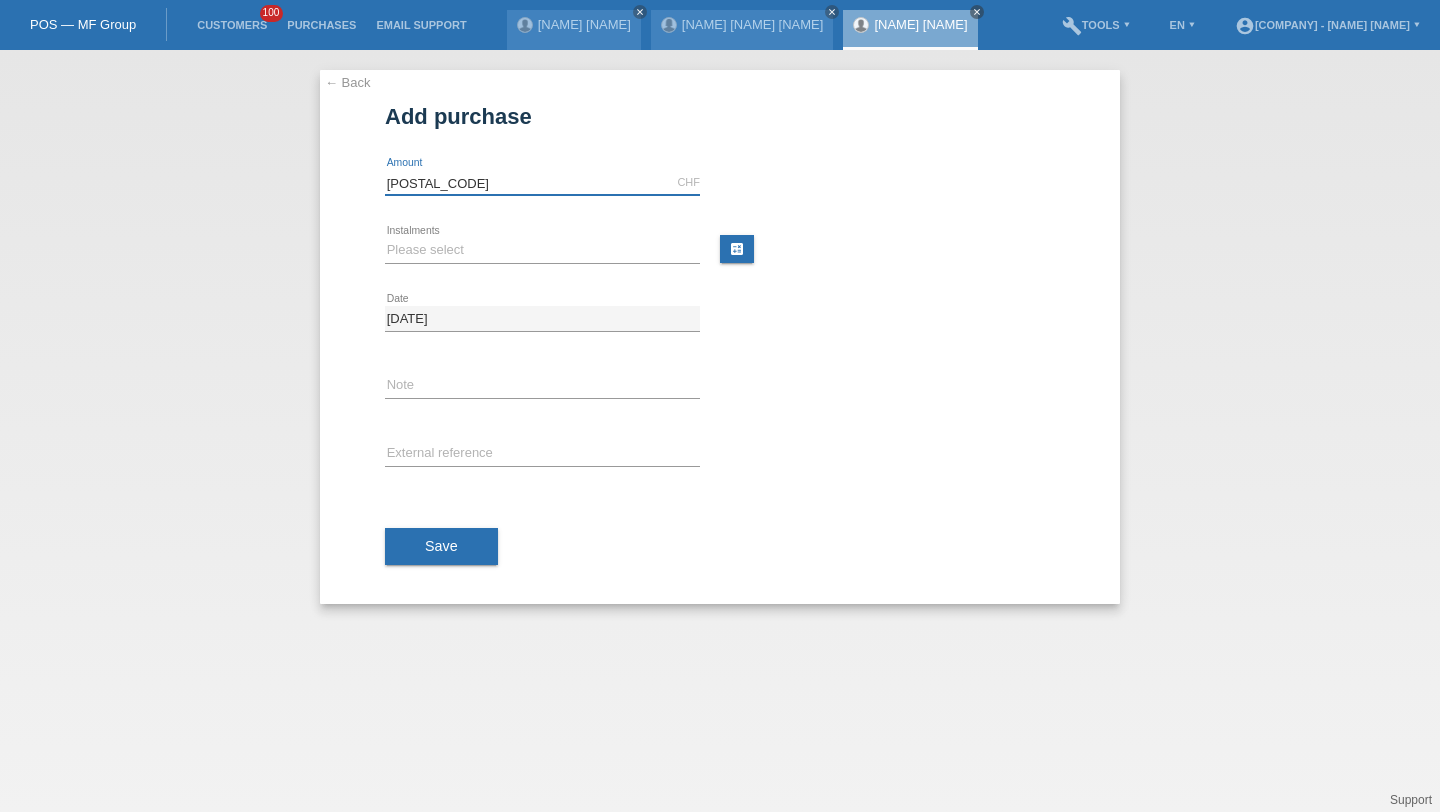 type on "[POSTAL_CODE]" 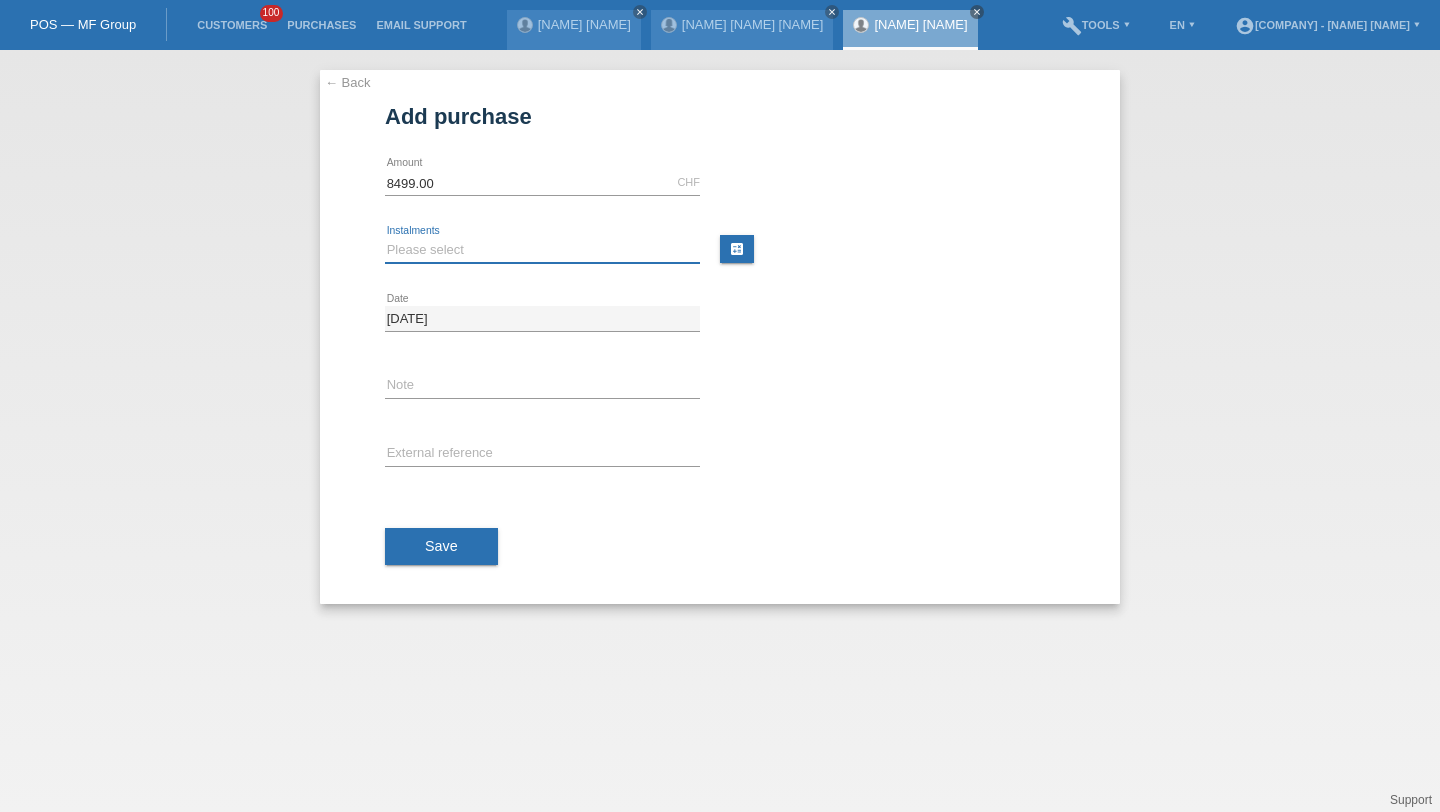 click on "Please select
6 instalments
12 instalments
18 instalments
24 instalments
36 instalments
48 instalments" at bounding box center [542, 250] 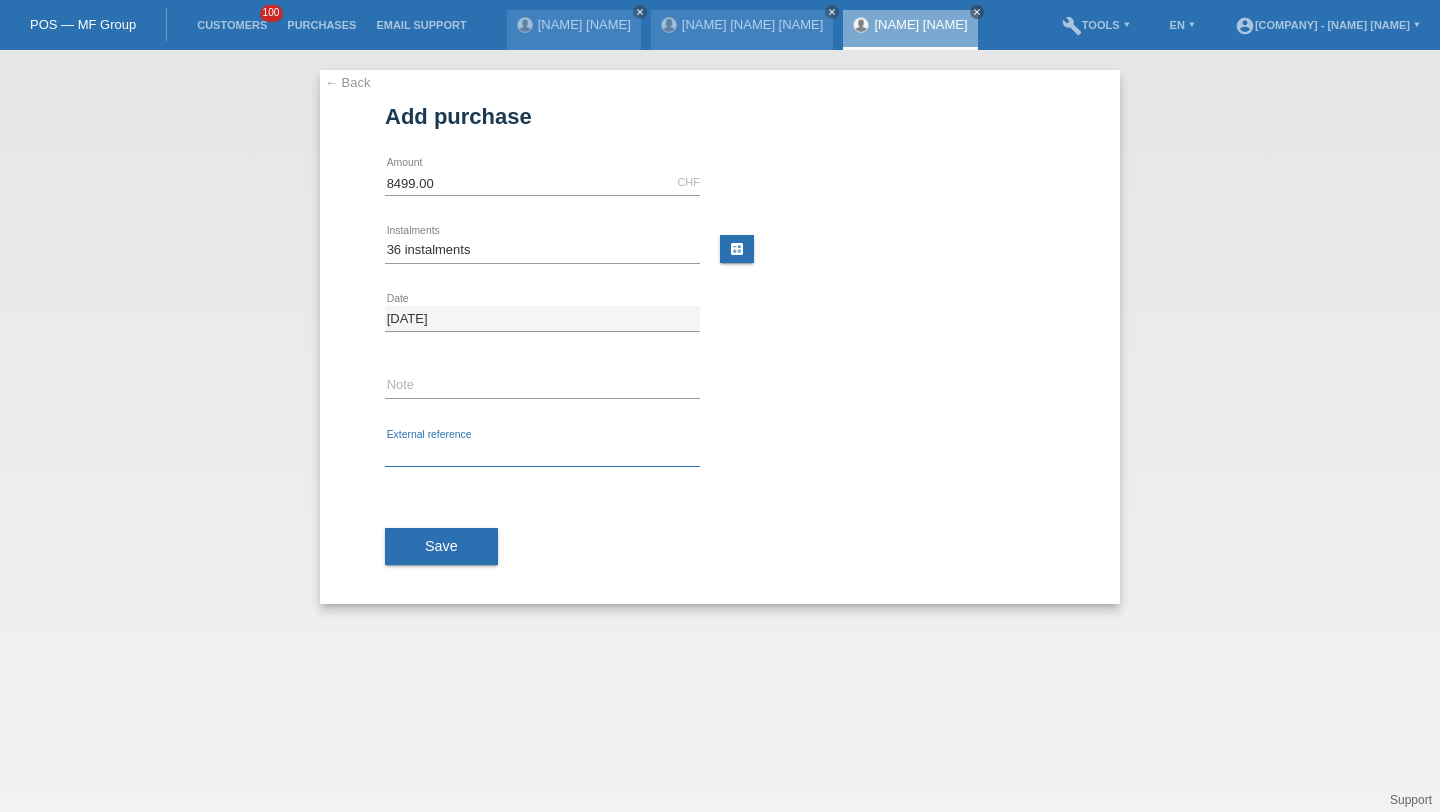 click at bounding box center [542, 454] 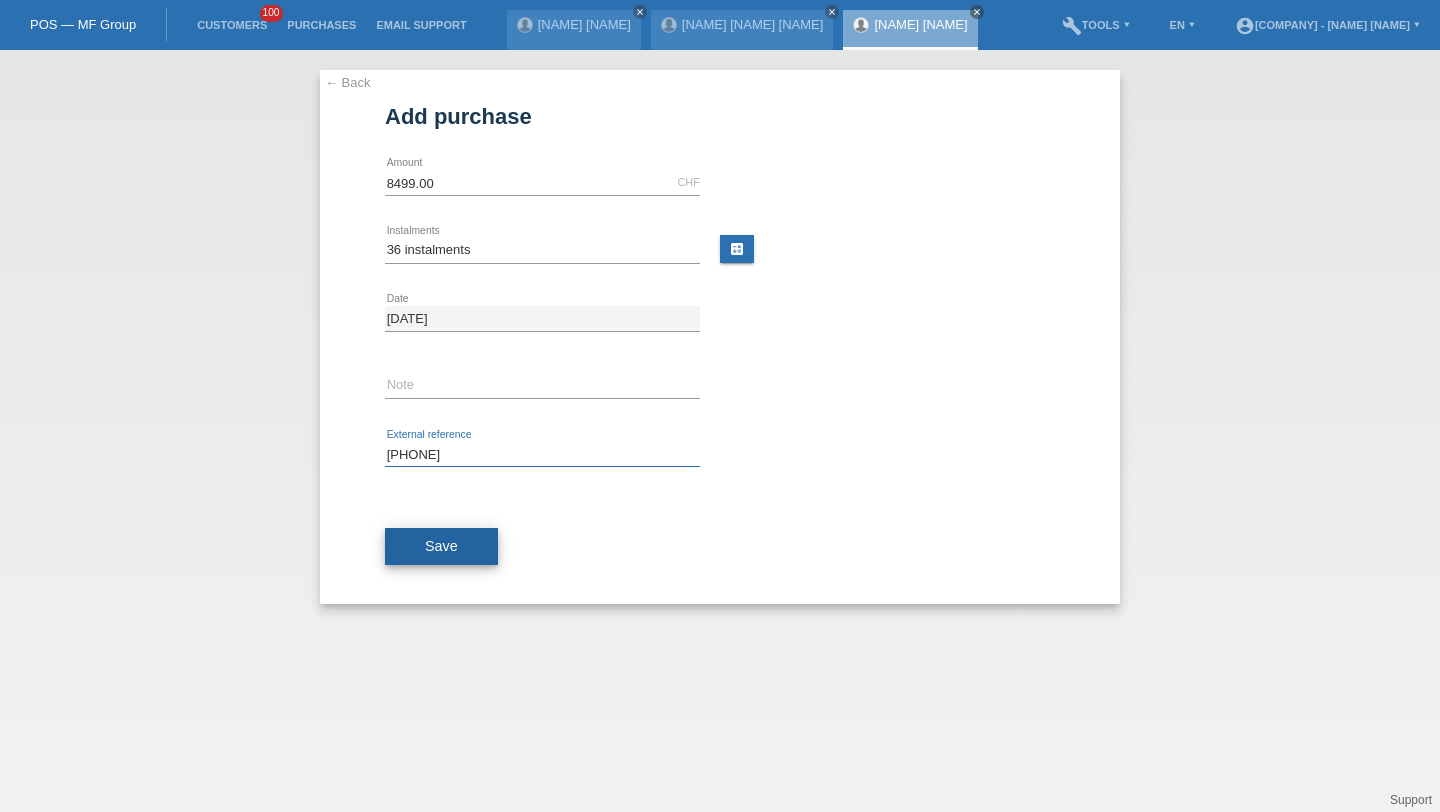 type on "[PHONE]" 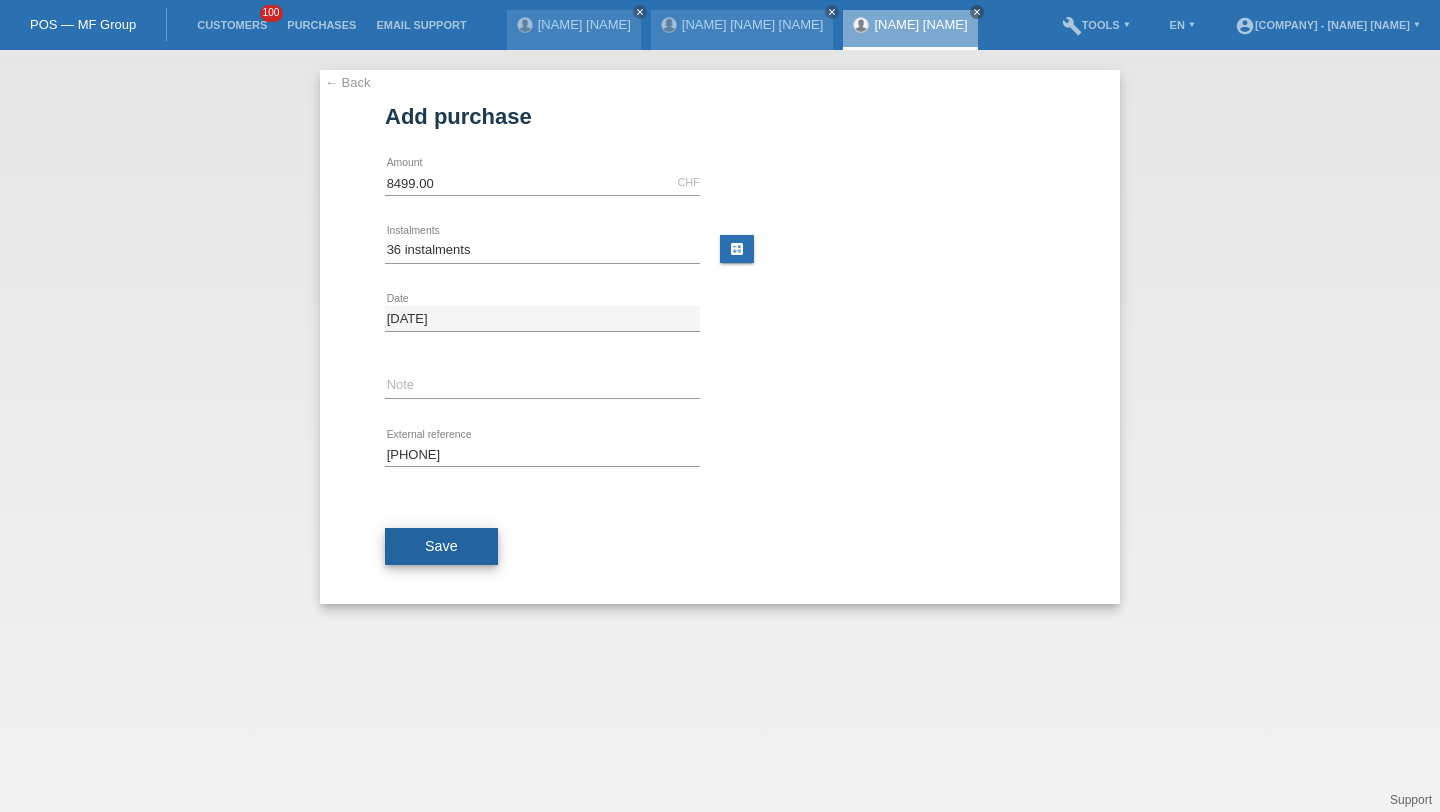 click on "Save" at bounding box center [441, 546] 